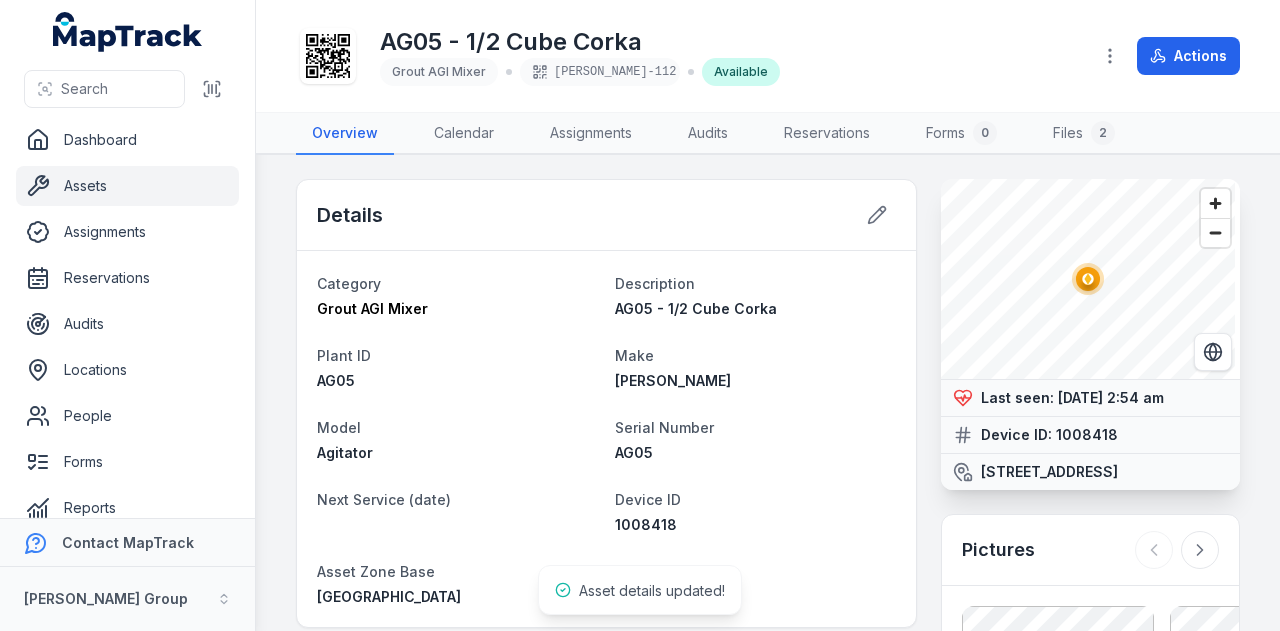 scroll, scrollTop: 0, scrollLeft: 0, axis: both 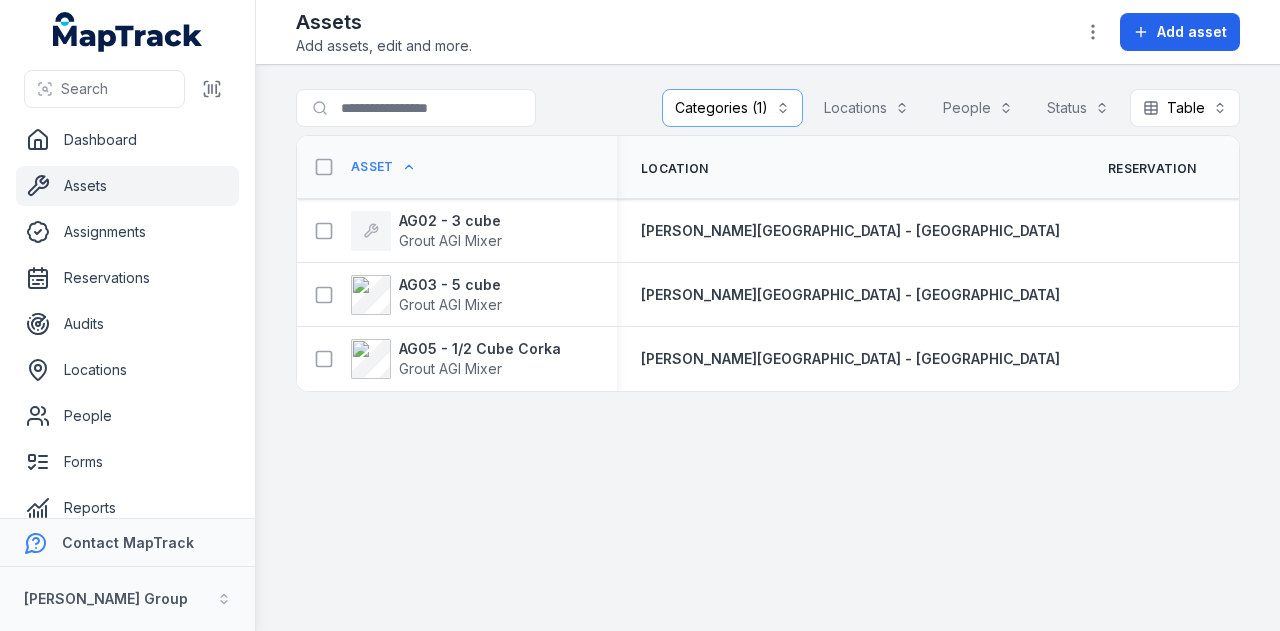click on "Categories   (1)" at bounding box center [732, 108] 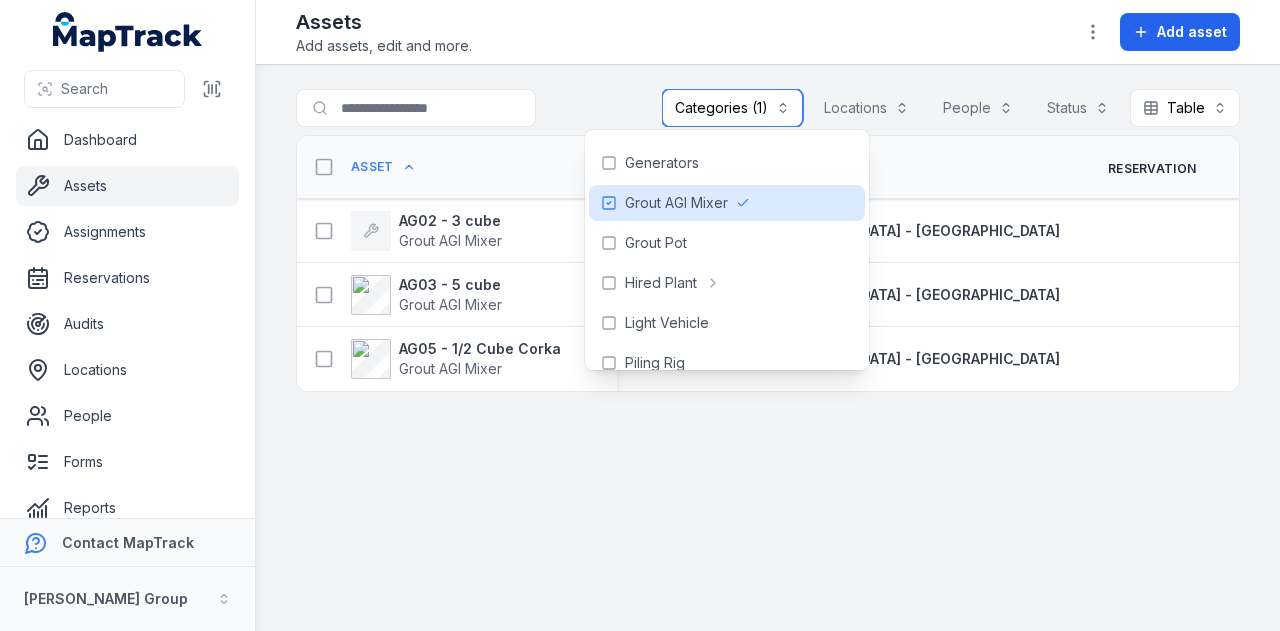 scroll, scrollTop: 600, scrollLeft: 0, axis: vertical 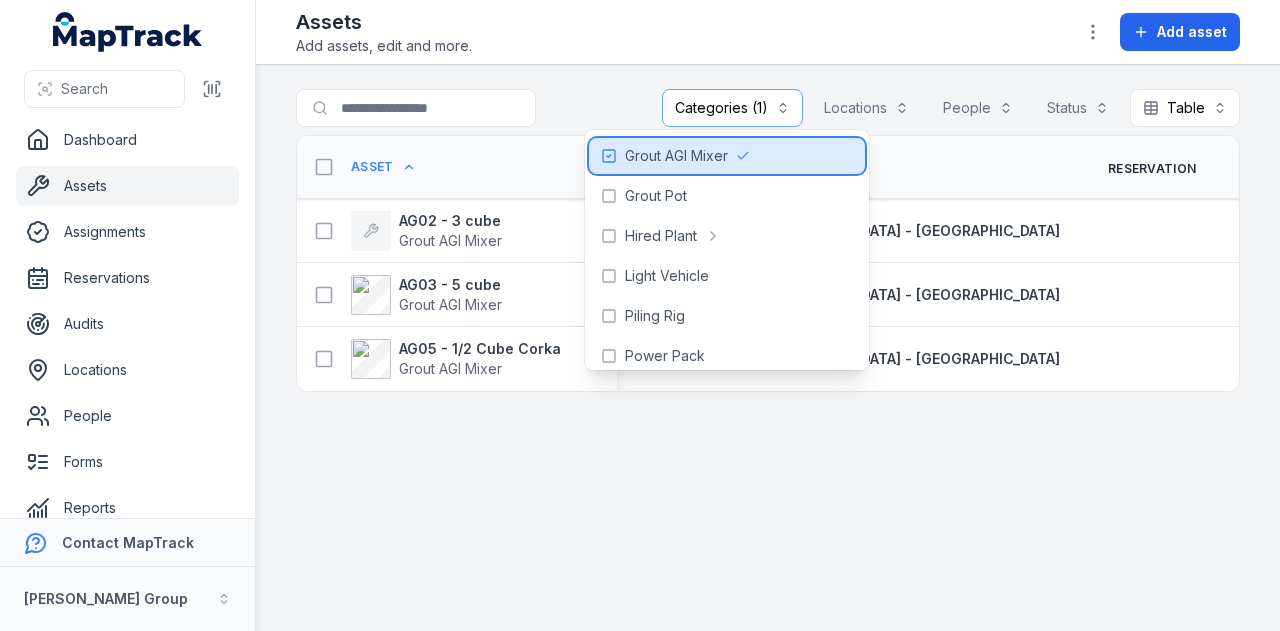 click on "Grout AGI Mixer" at bounding box center (676, 156) 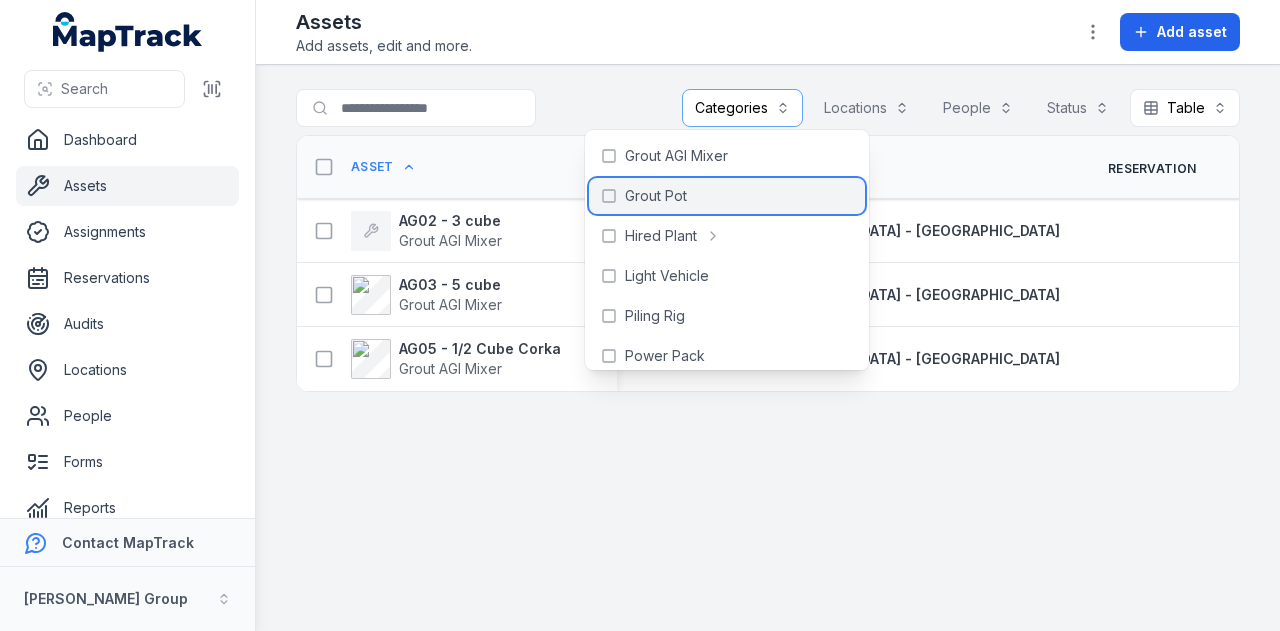 click on "Grout Pot" at bounding box center [656, 196] 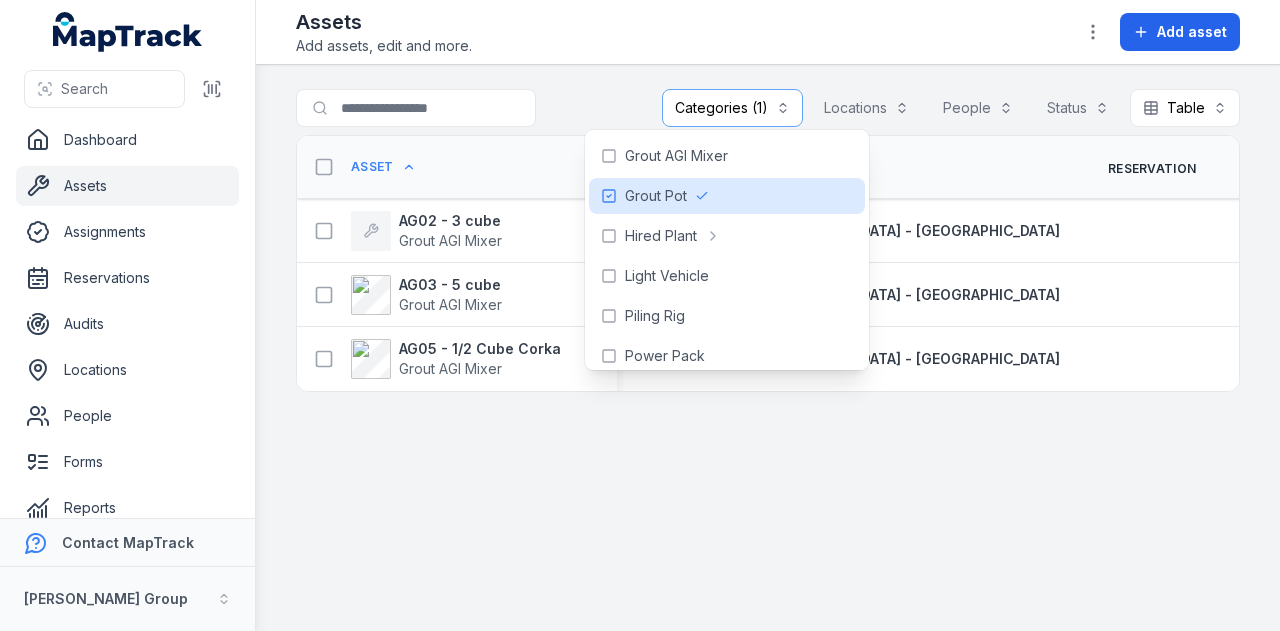 click on "**********" at bounding box center (768, 348) 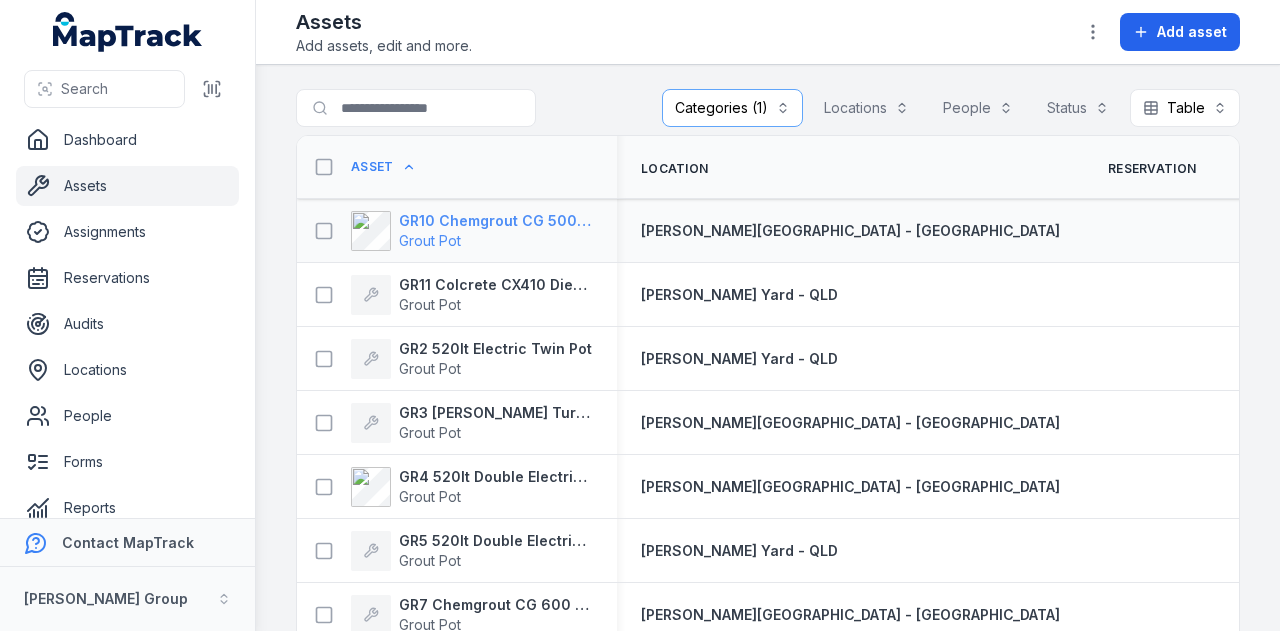 click on "GR10 Chemgrout CG 500 High Pressure" at bounding box center [496, 221] 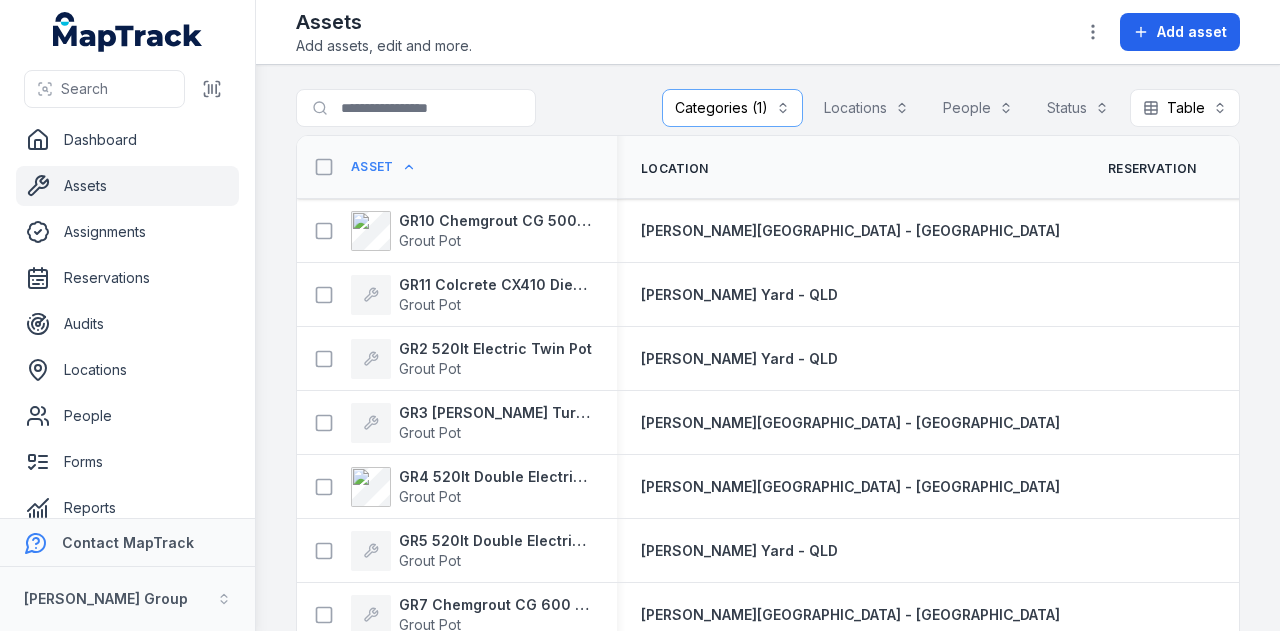 click on "Asset" at bounding box center (372, 167) 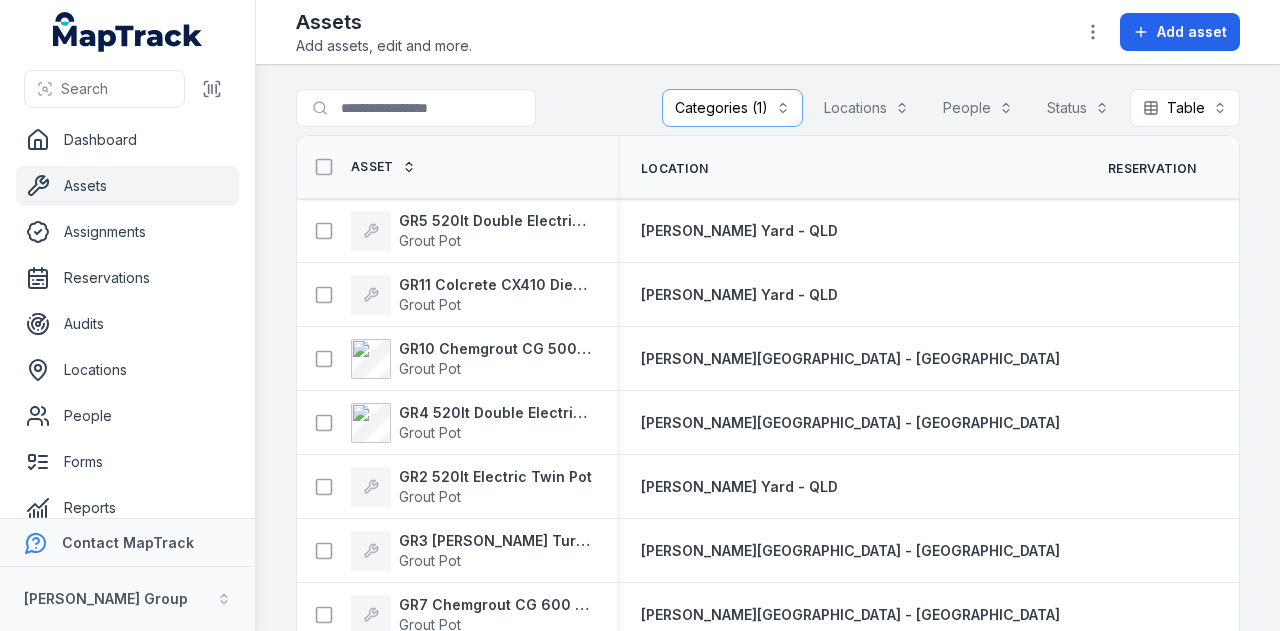 scroll, scrollTop: 0, scrollLeft: 0, axis: both 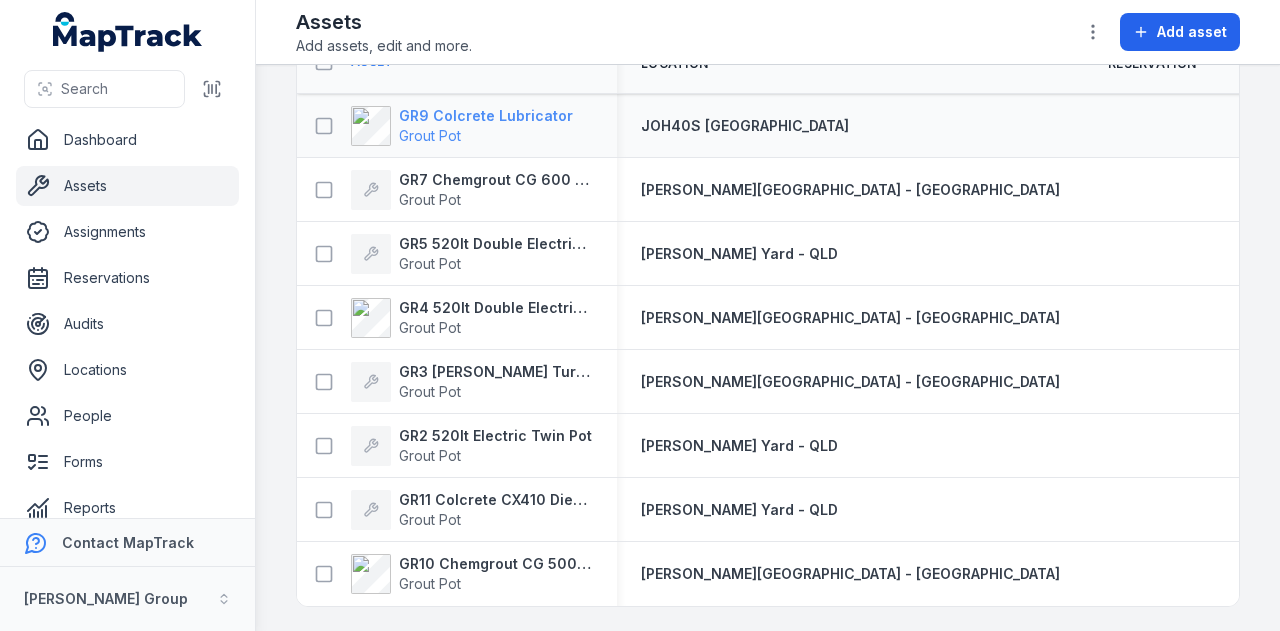 click on "GR9 Colcrete Lubricator" at bounding box center [486, 116] 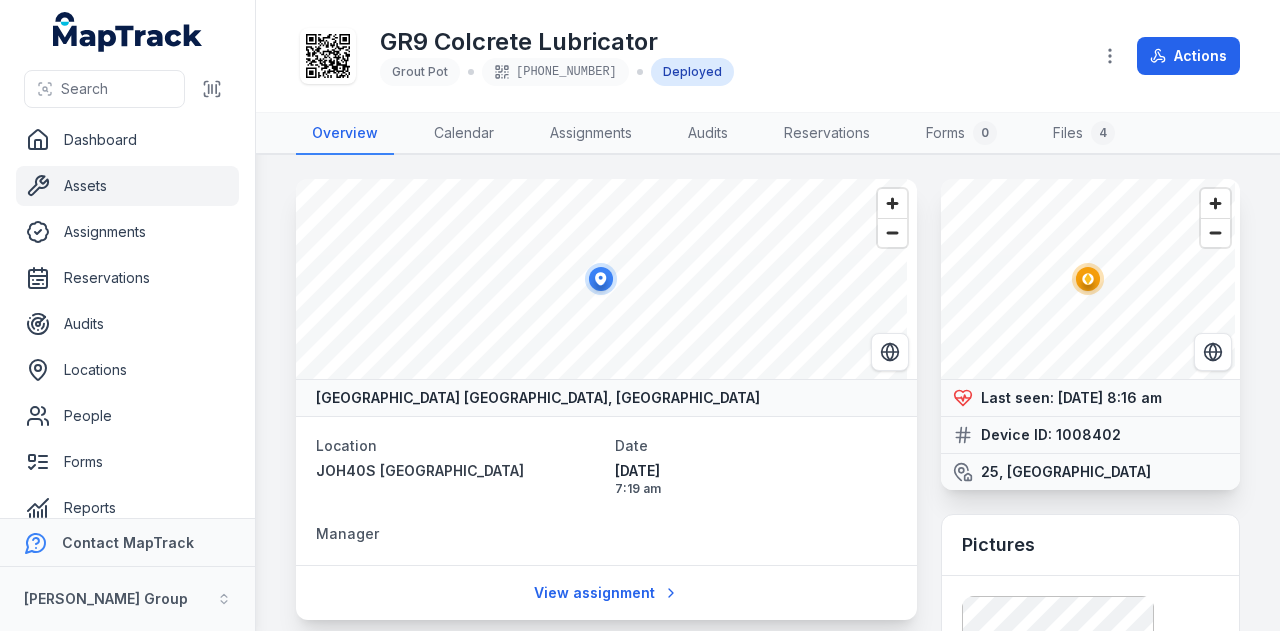 scroll, scrollTop: 400, scrollLeft: 0, axis: vertical 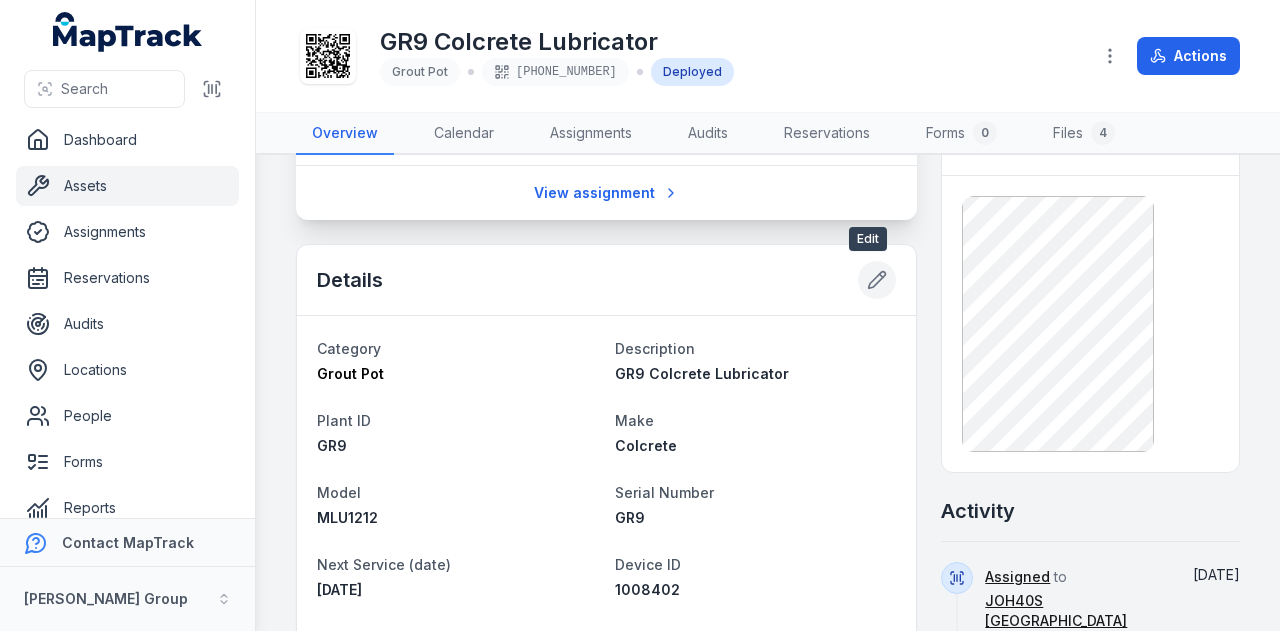 click 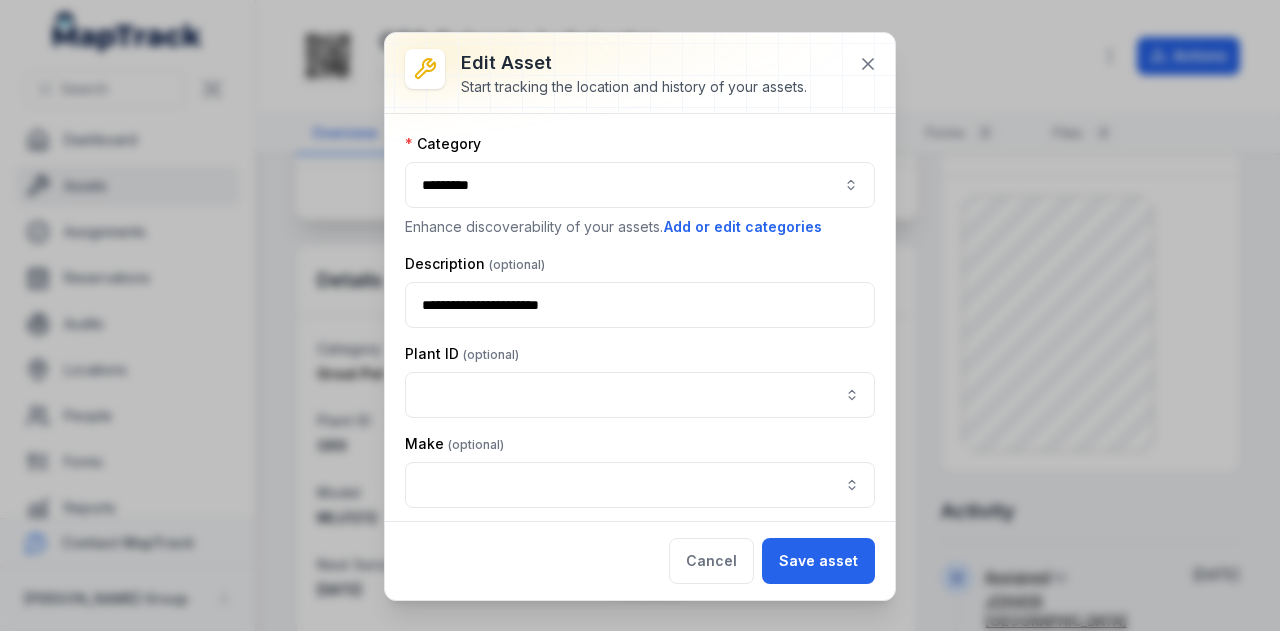 type on "***" 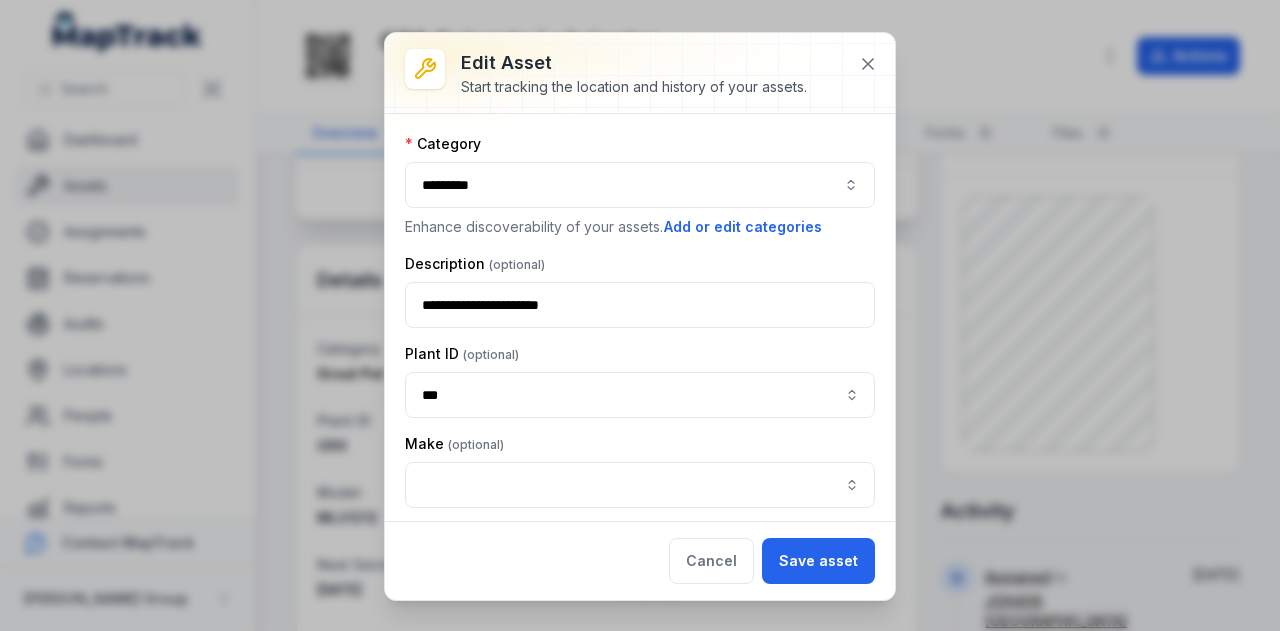 scroll, scrollTop: 448, scrollLeft: 0, axis: vertical 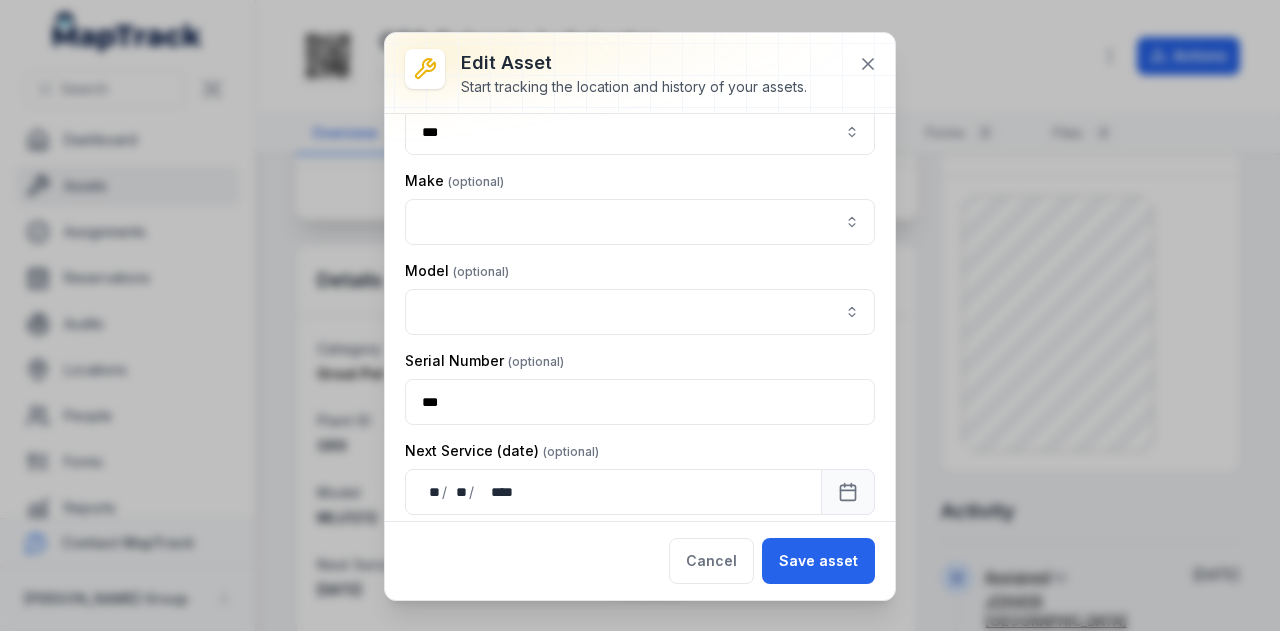 type on "*******" 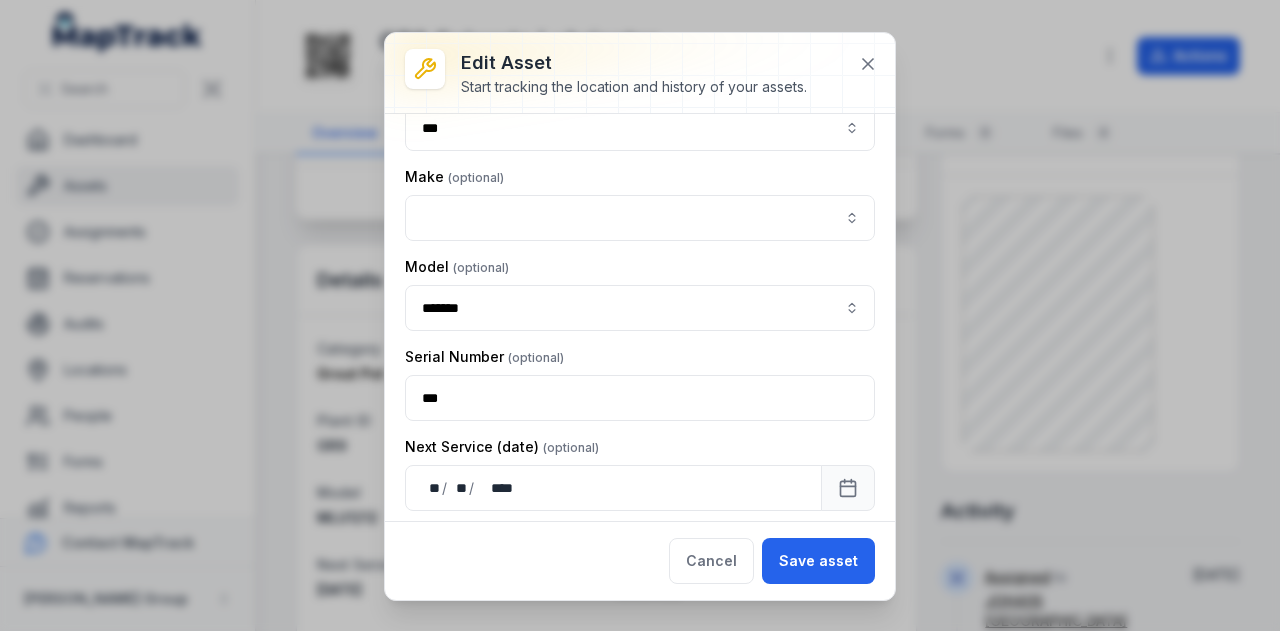 type on "********" 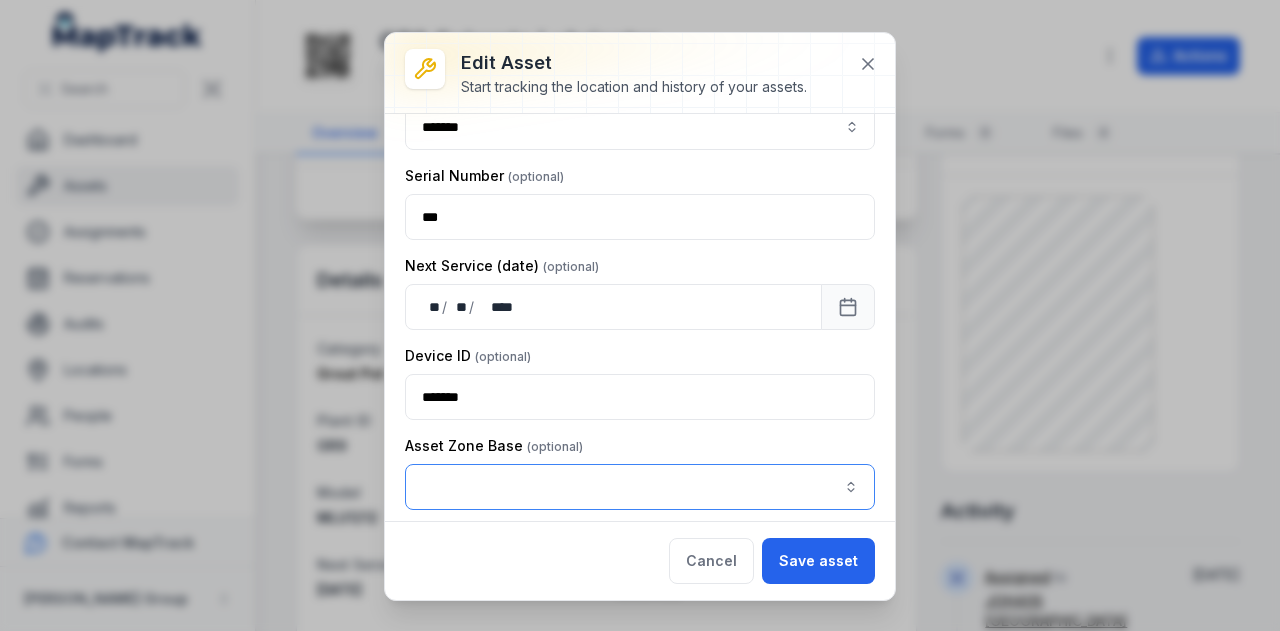 click at bounding box center [640, 487] 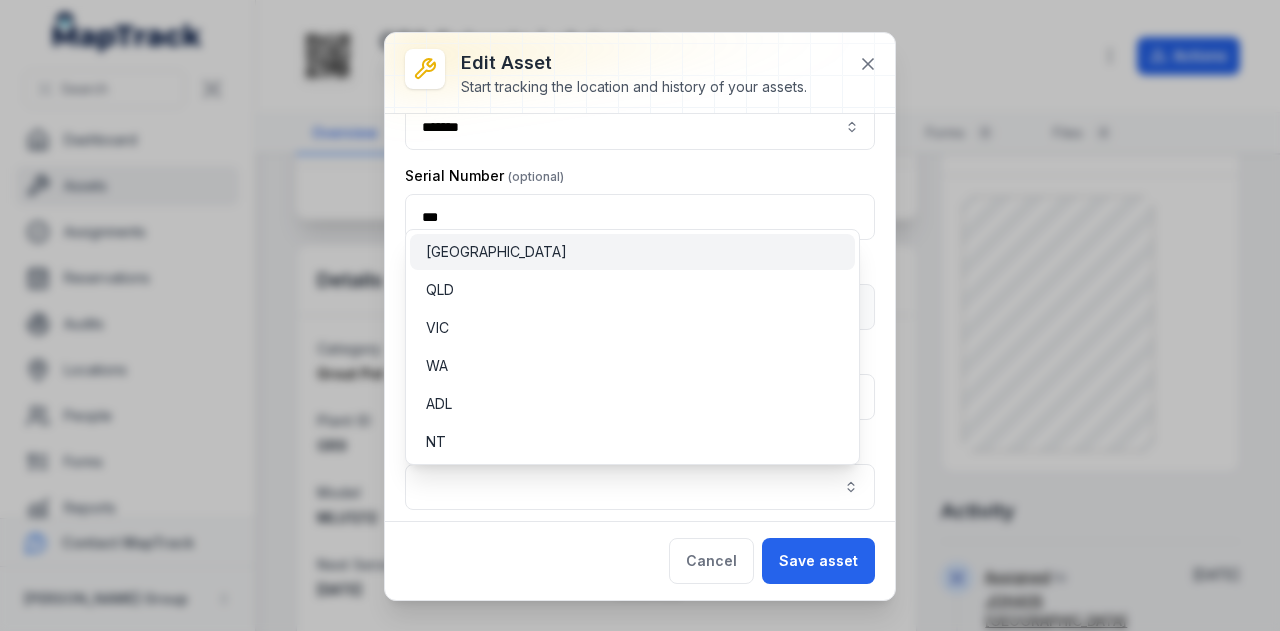 click on "[GEOGRAPHIC_DATA]" at bounding box center (632, 252) 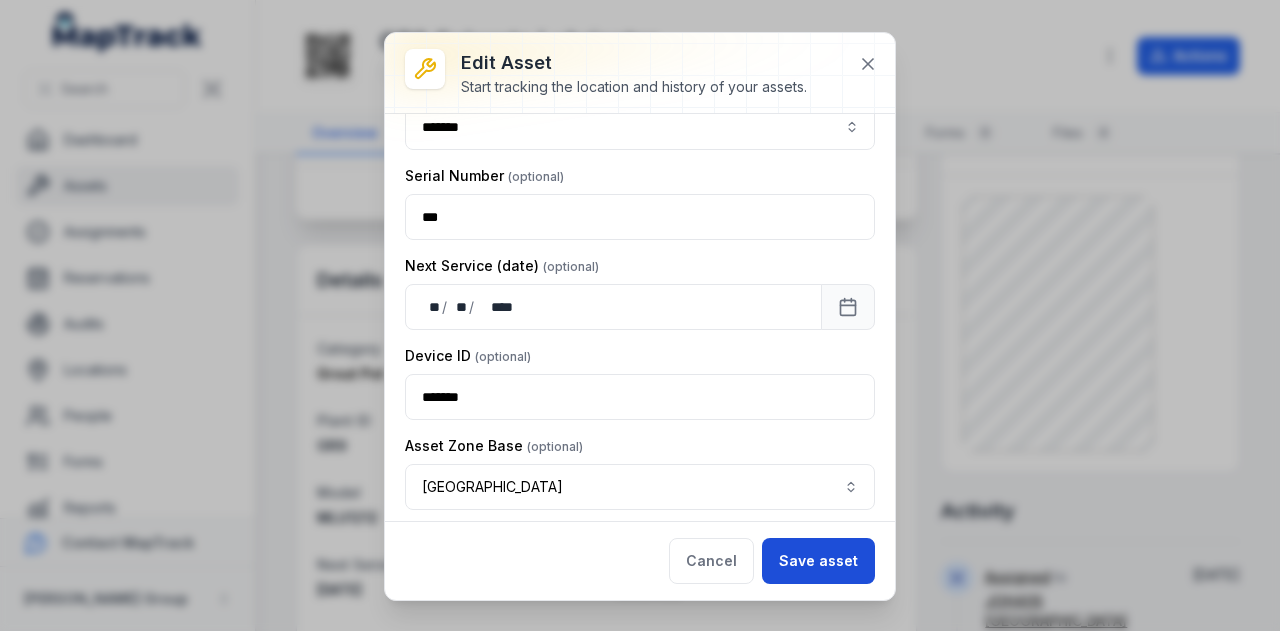 click on "Save asset" at bounding box center [818, 561] 